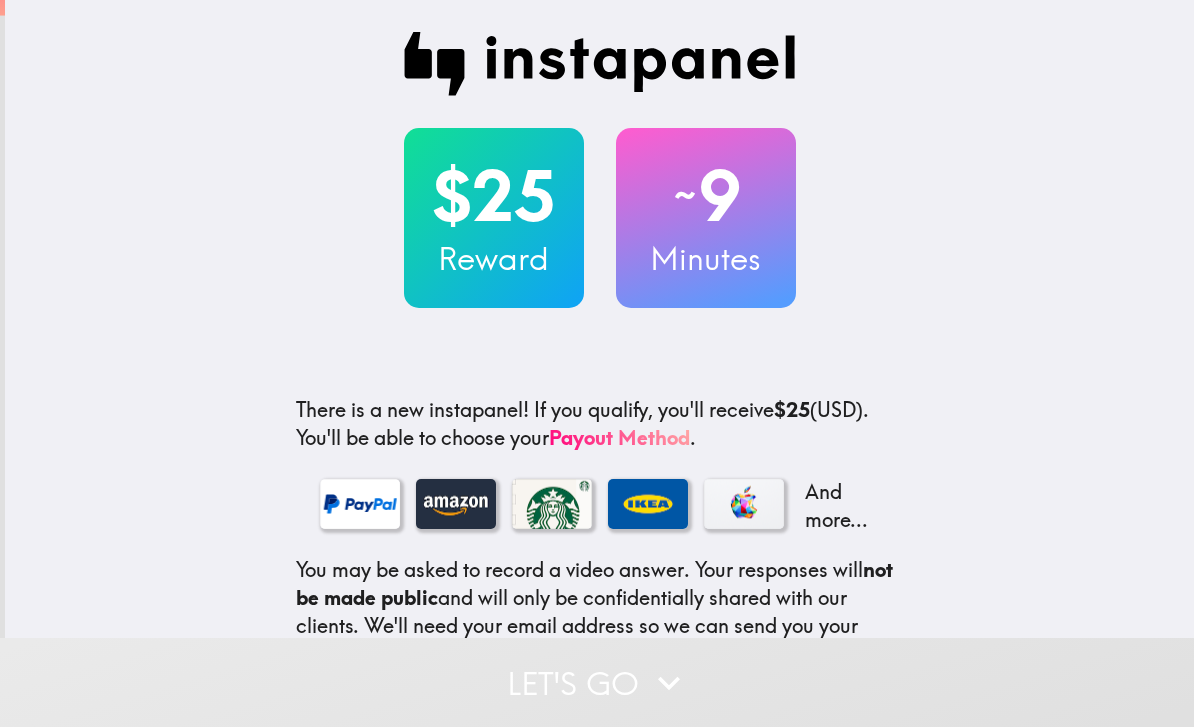 scroll, scrollTop: 0, scrollLeft: 0, axis: both 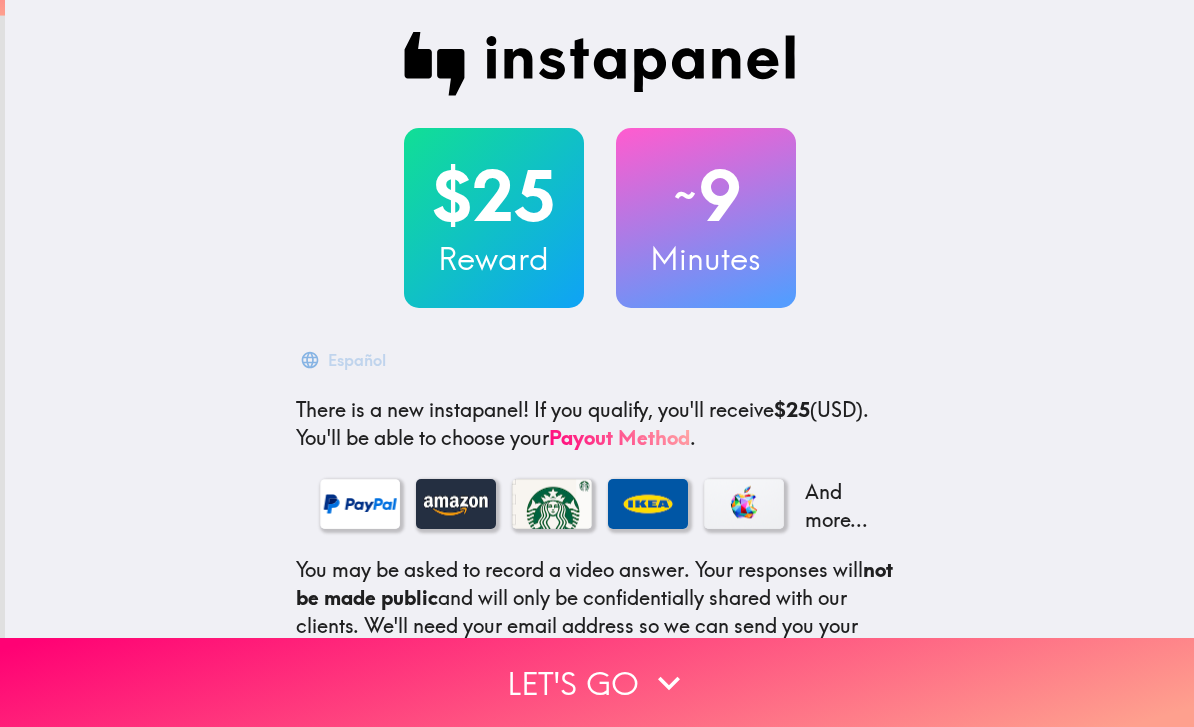 click on "Let's go" at bounding box center [597, 682] 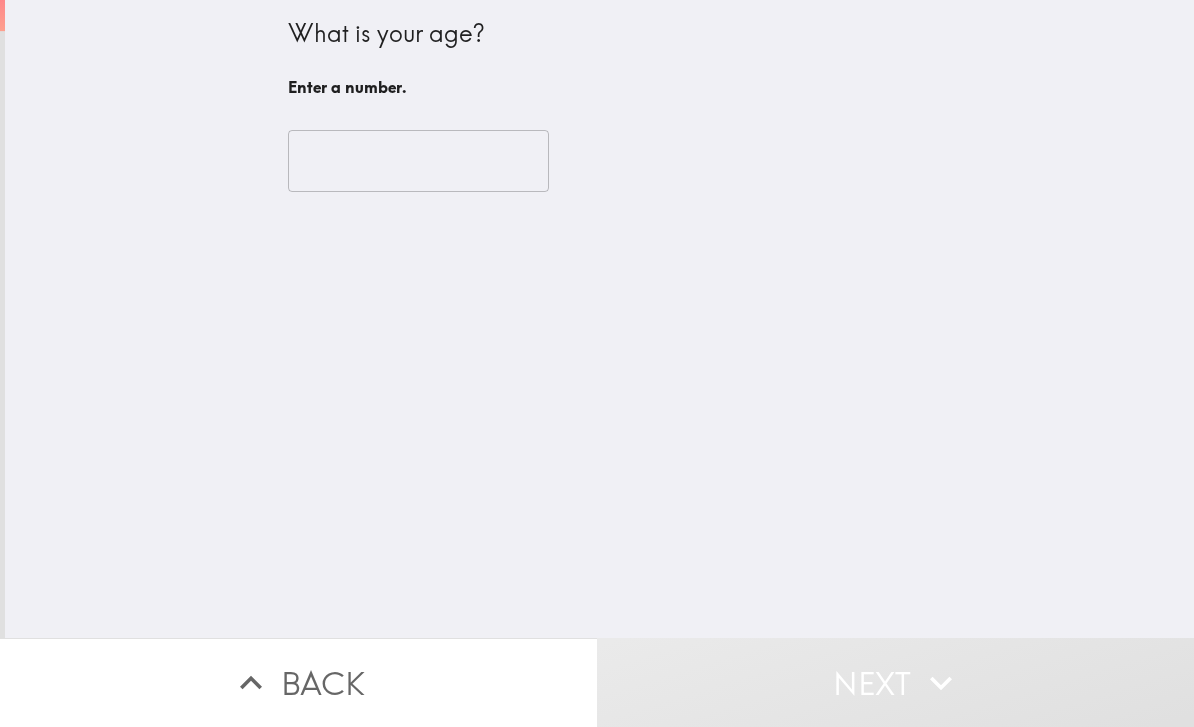click at bounding box center [418, 161] 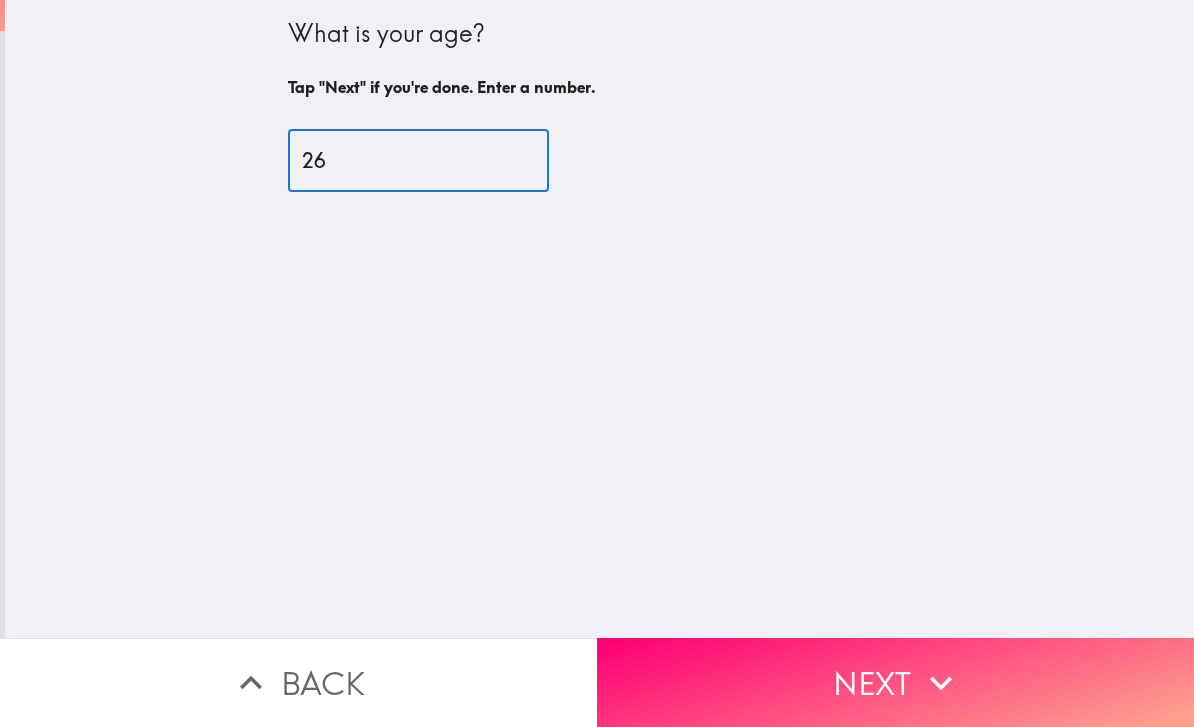 type on "26" 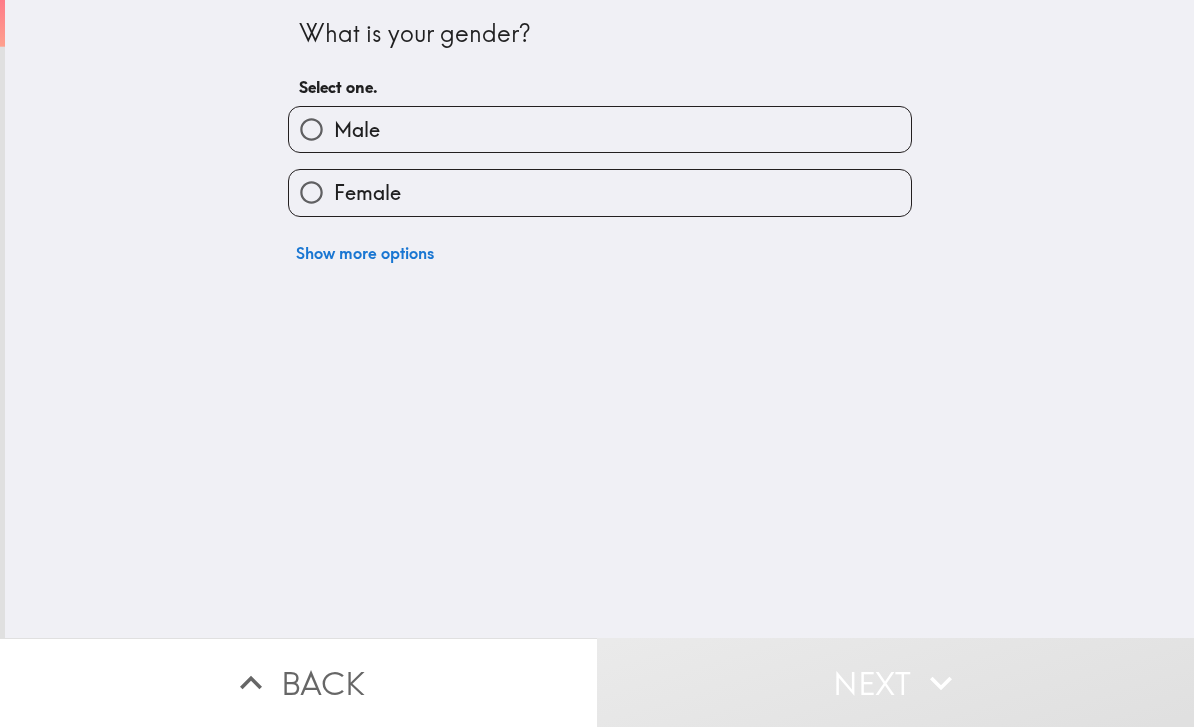 click on "Female" at bounding box center [600, 192] 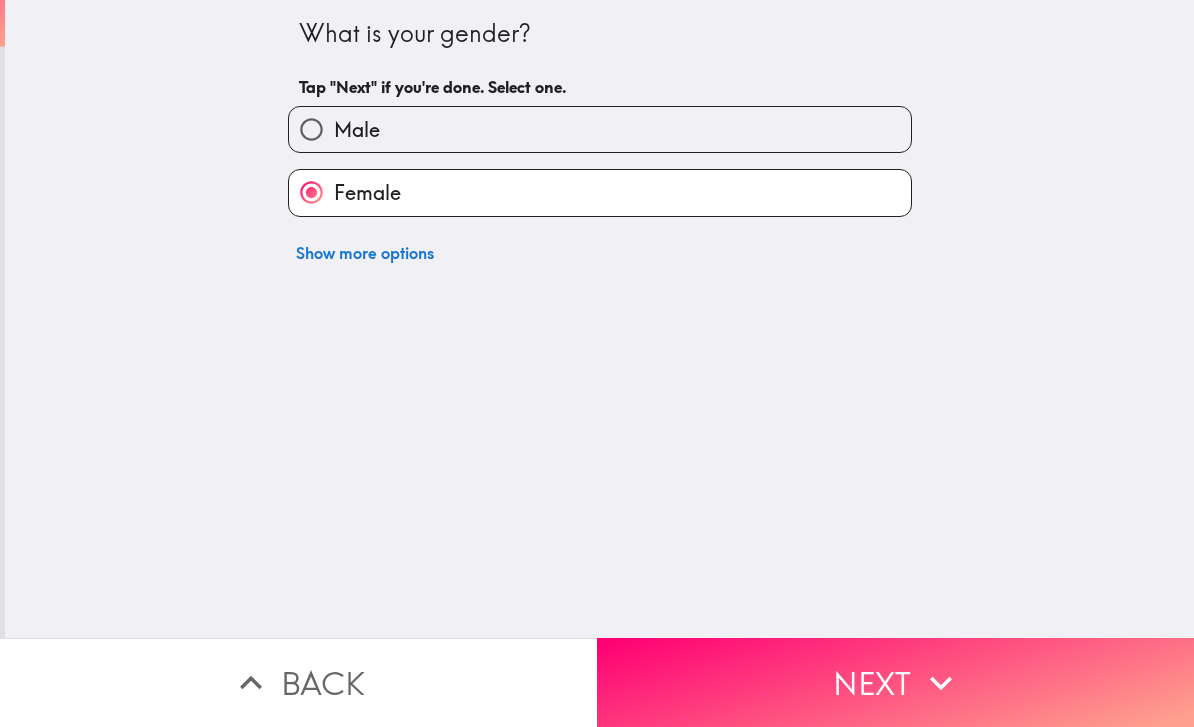 click on "Next" at bounding box center (895, 682) 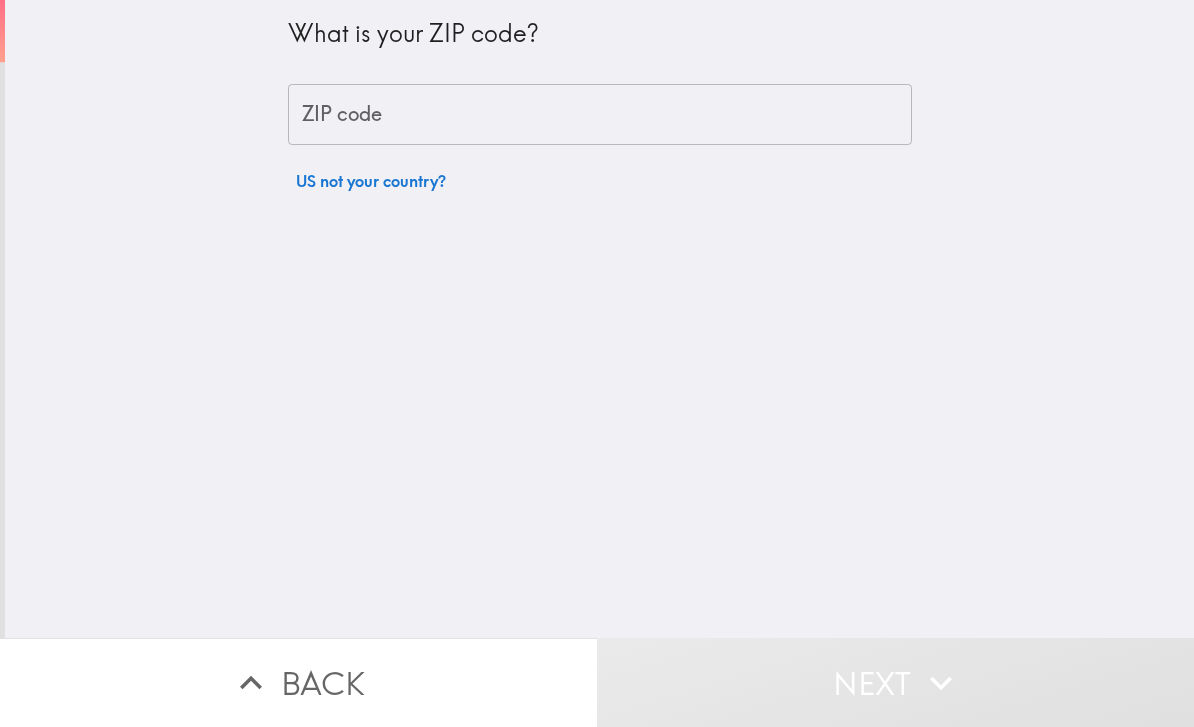 click on "ZIP code" at bounding box center [600, 115] 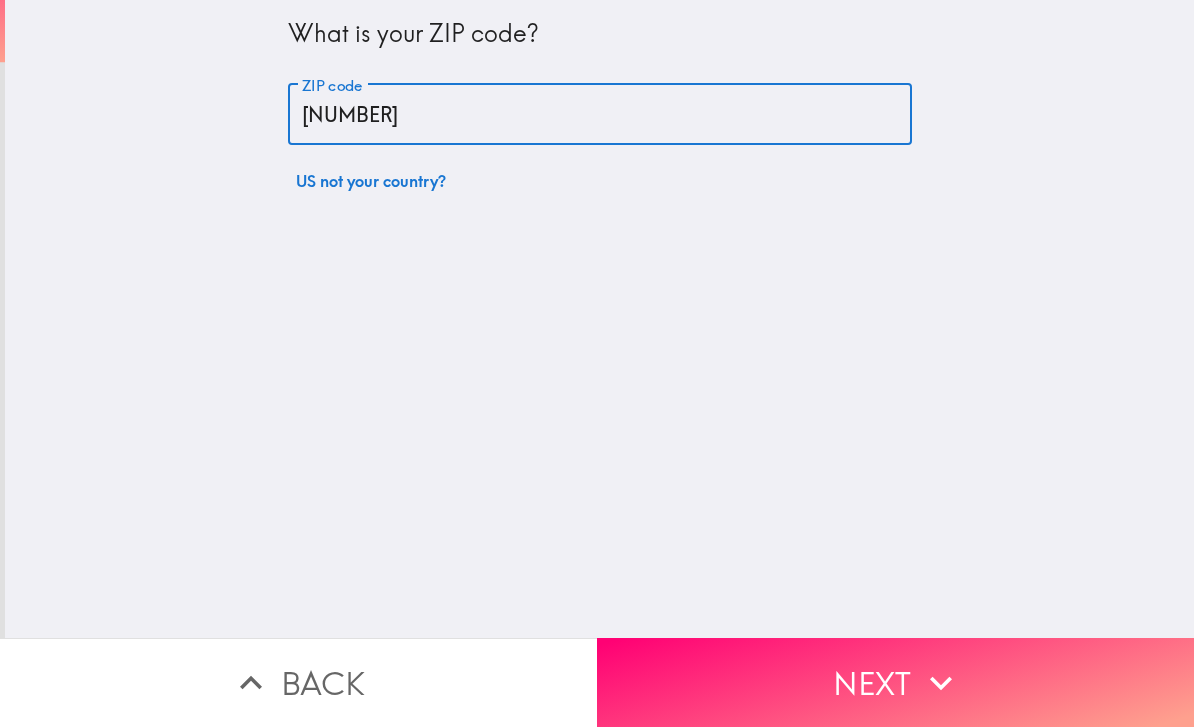 type on "[NUMBER]" 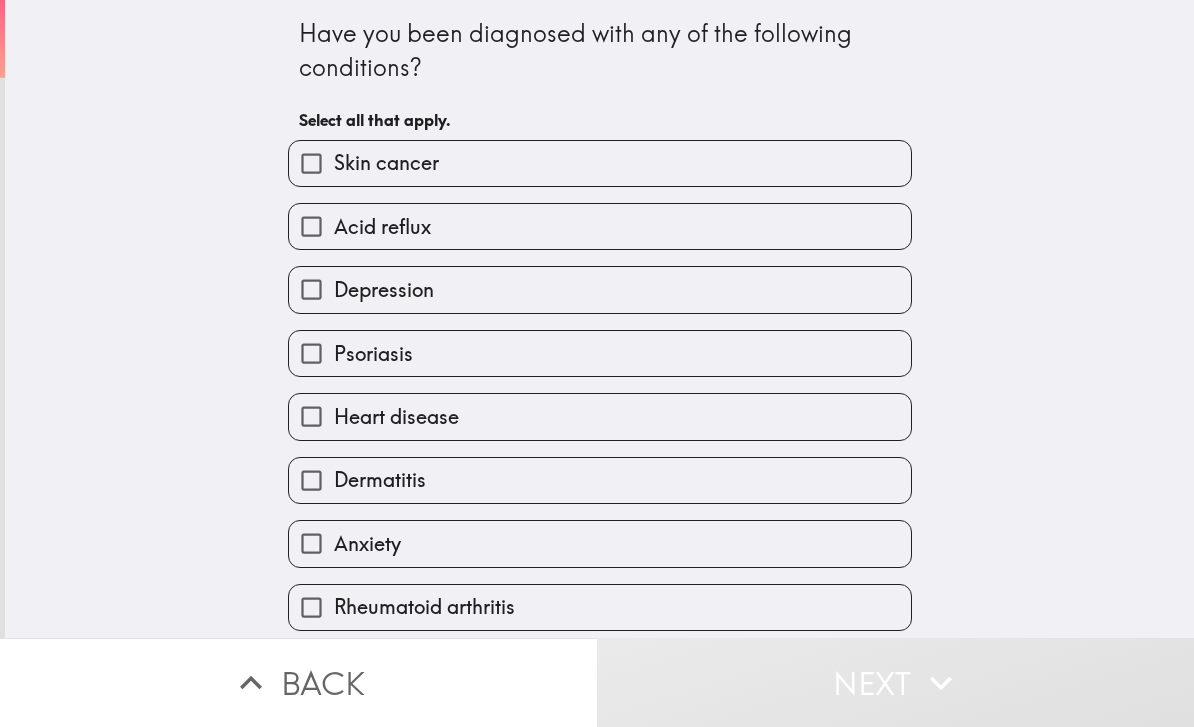 click on "Psoriasis" at bounding box center (600, 353) 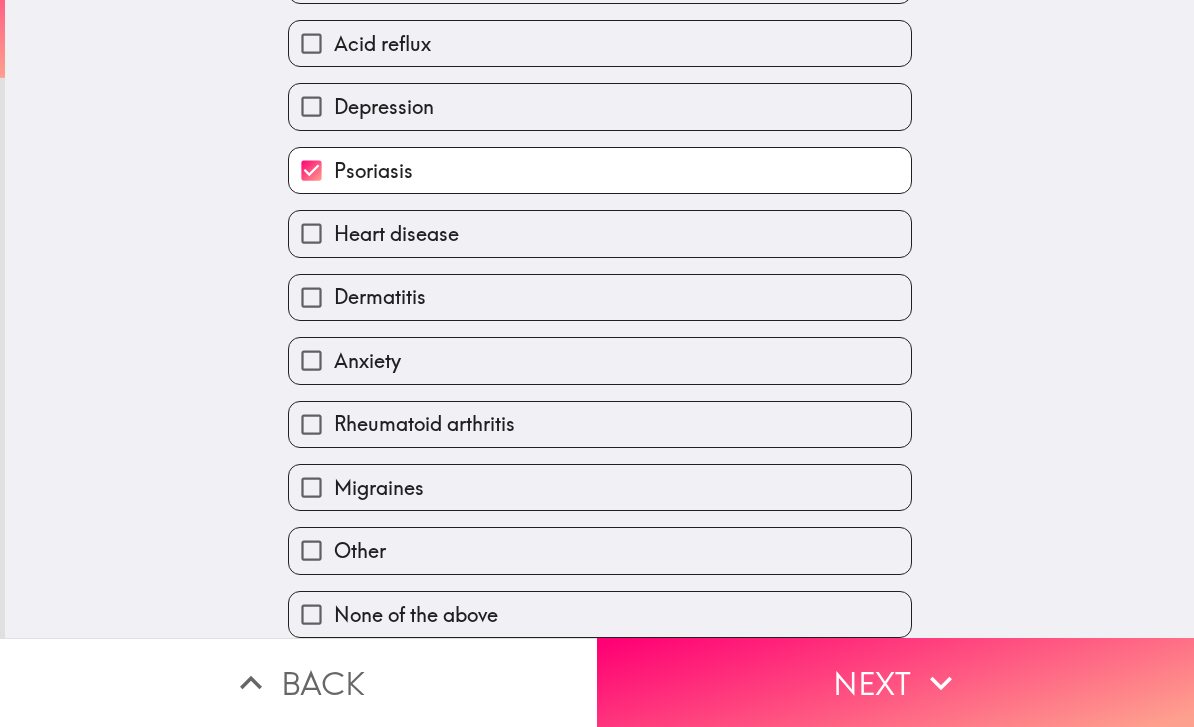 click 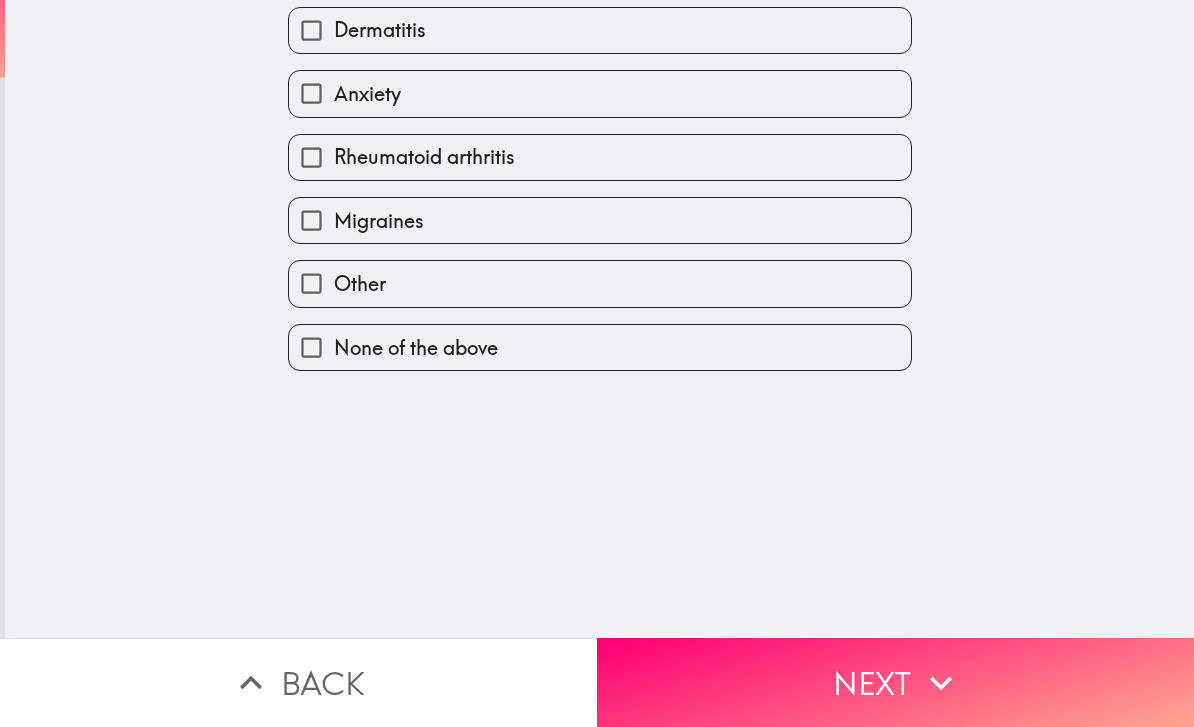 scroll, scrollTop: 0, scrollLeft: 0, axis: both 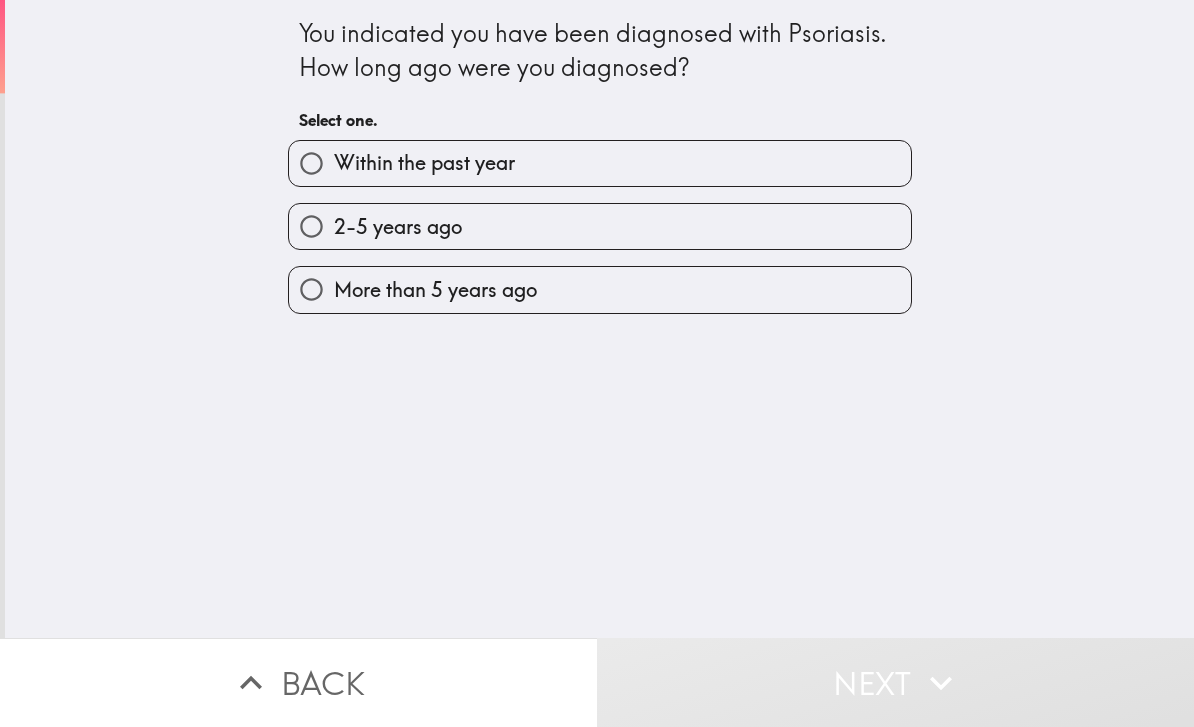 click on "2-5 years ago" at bounding box center [600, 226] 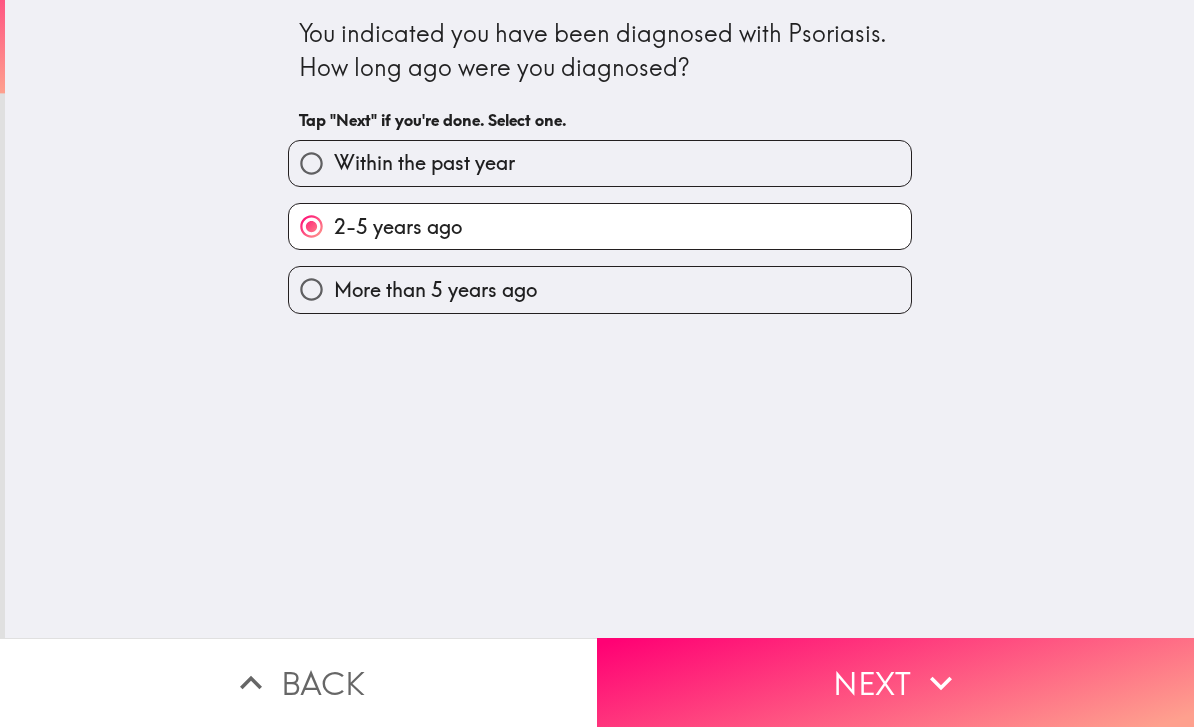 click 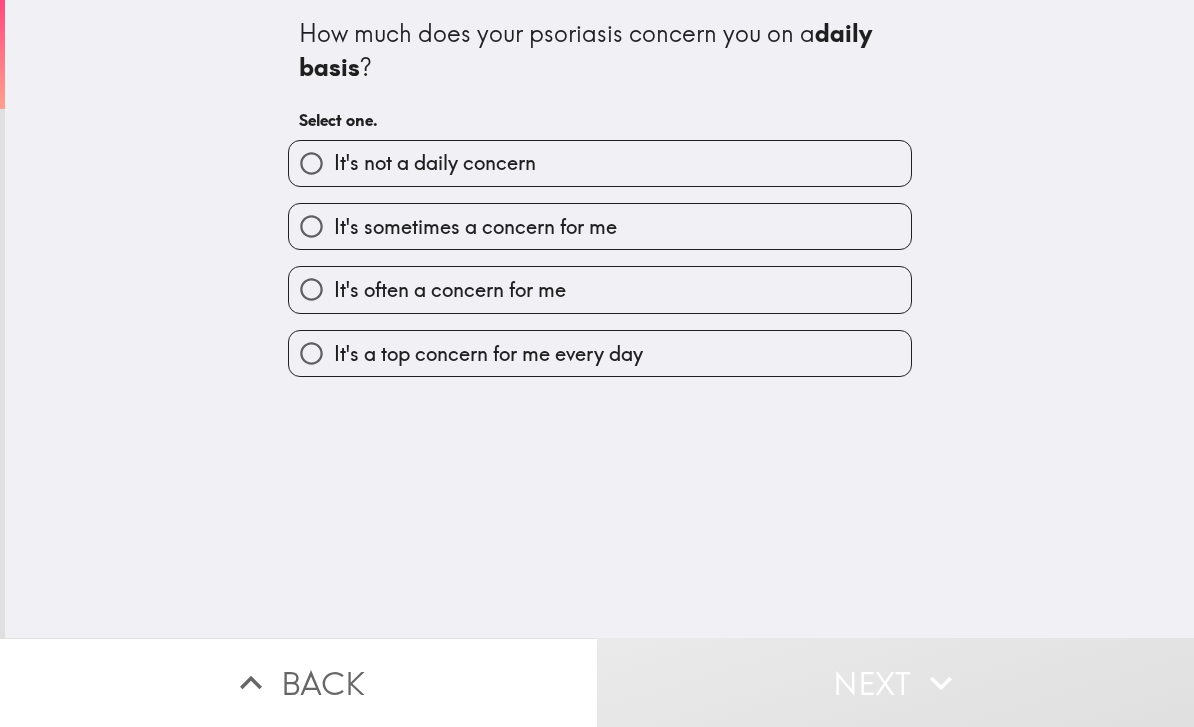 click on "It's sometimes a concern for me" at bounding box center (600, 226) 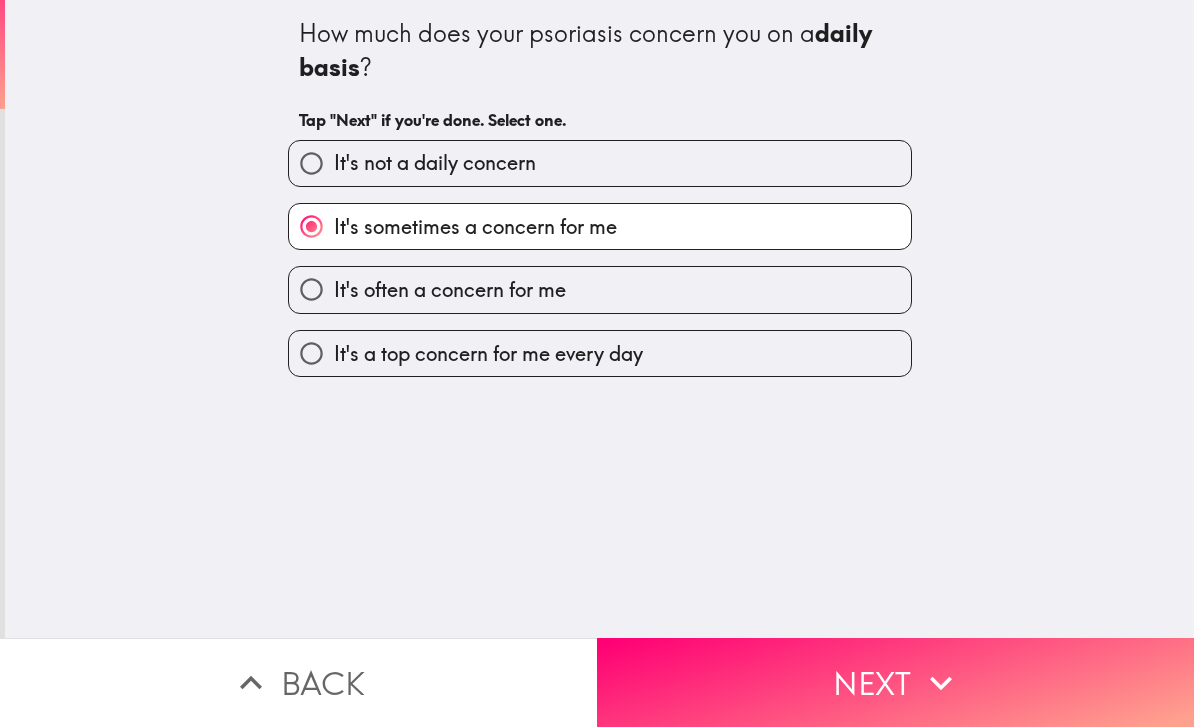 click 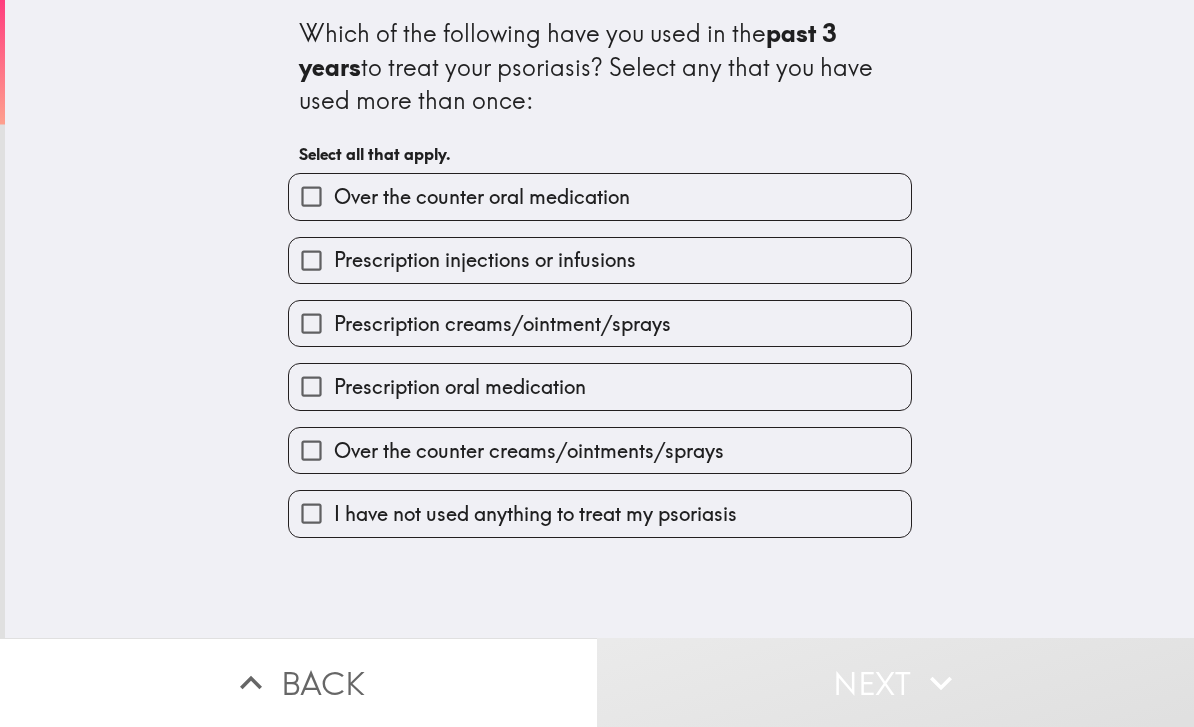 click on "Prescription creams/ointment/sprays" at bounding box center (600, 323) 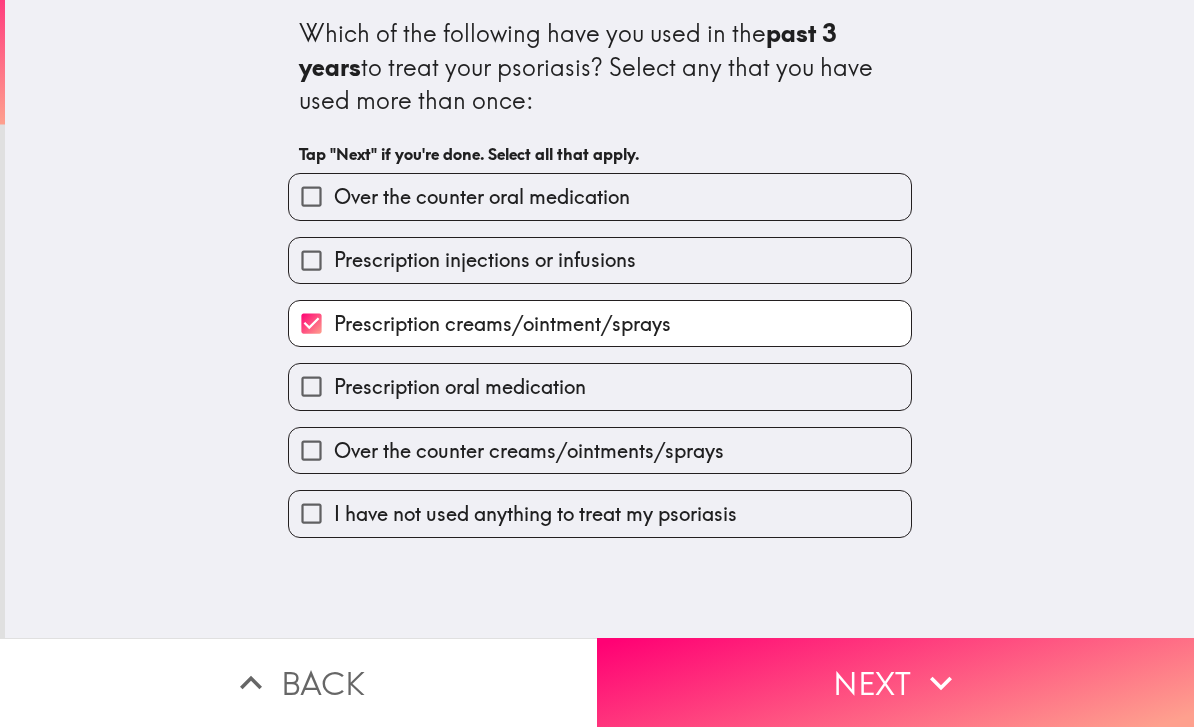 click on "Over the counter oral medication" at bounding box center (600, 196) 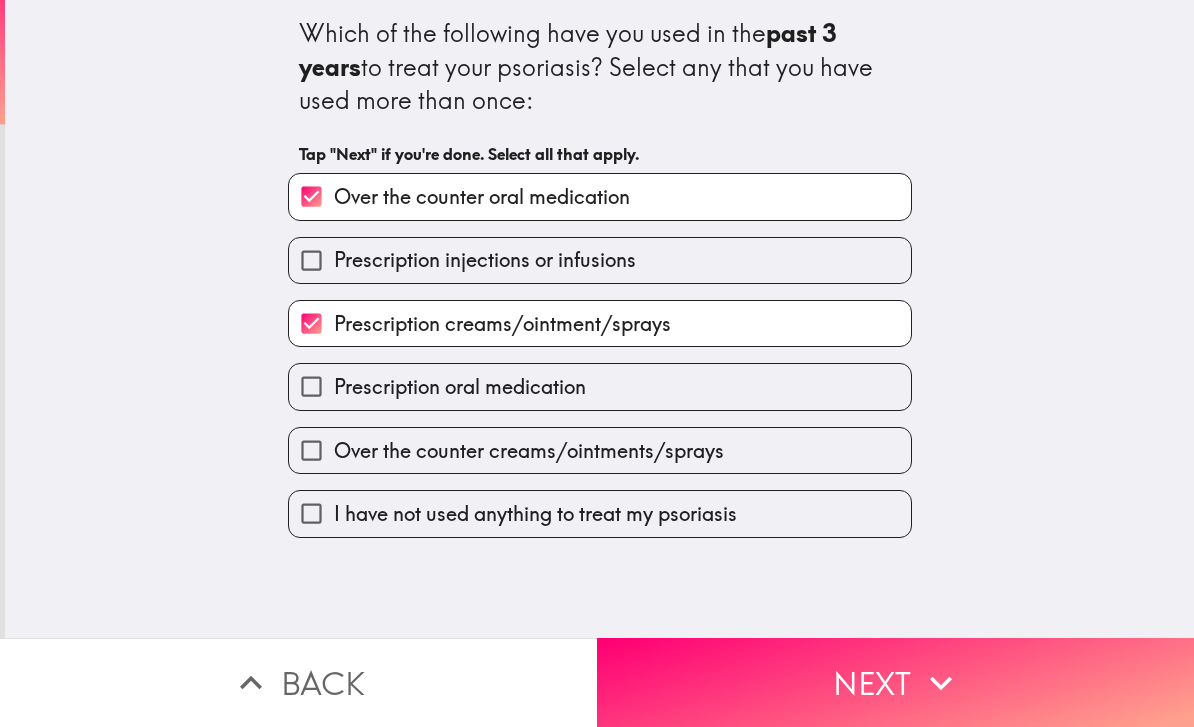 click on "Over the counter oral medication" at bounding box center (600, 196) 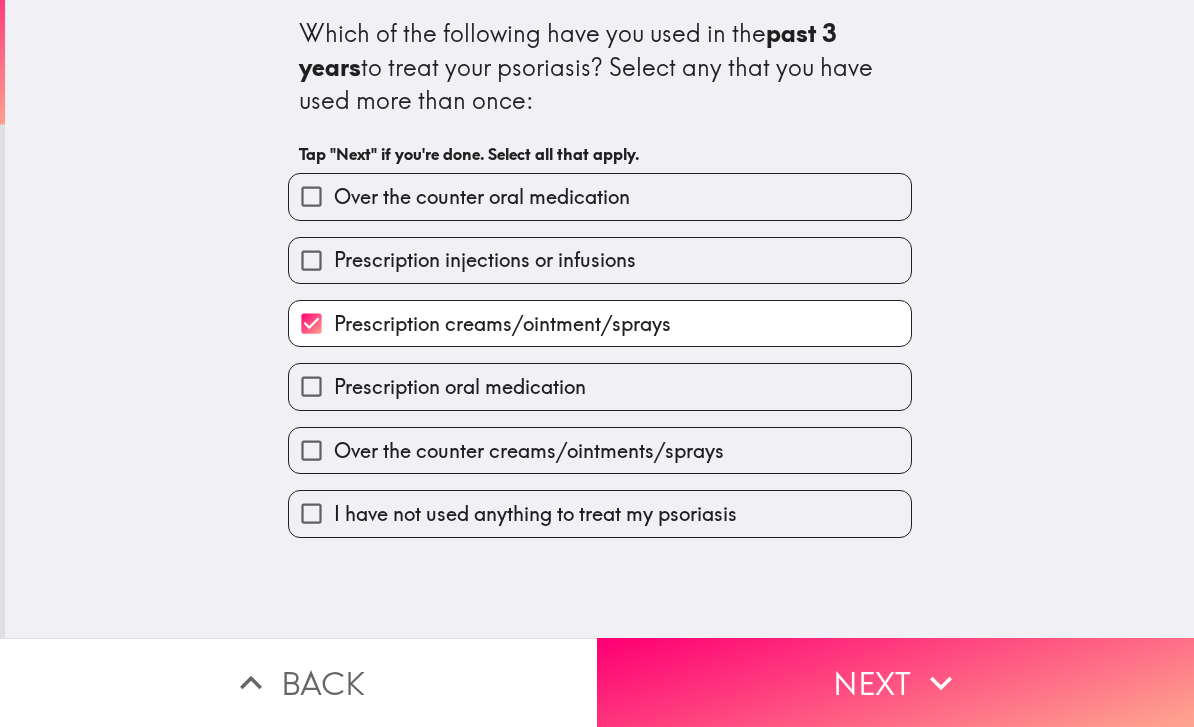 click on "Over the counter creams/ointments/sprays" at bounding box center [600, 450] 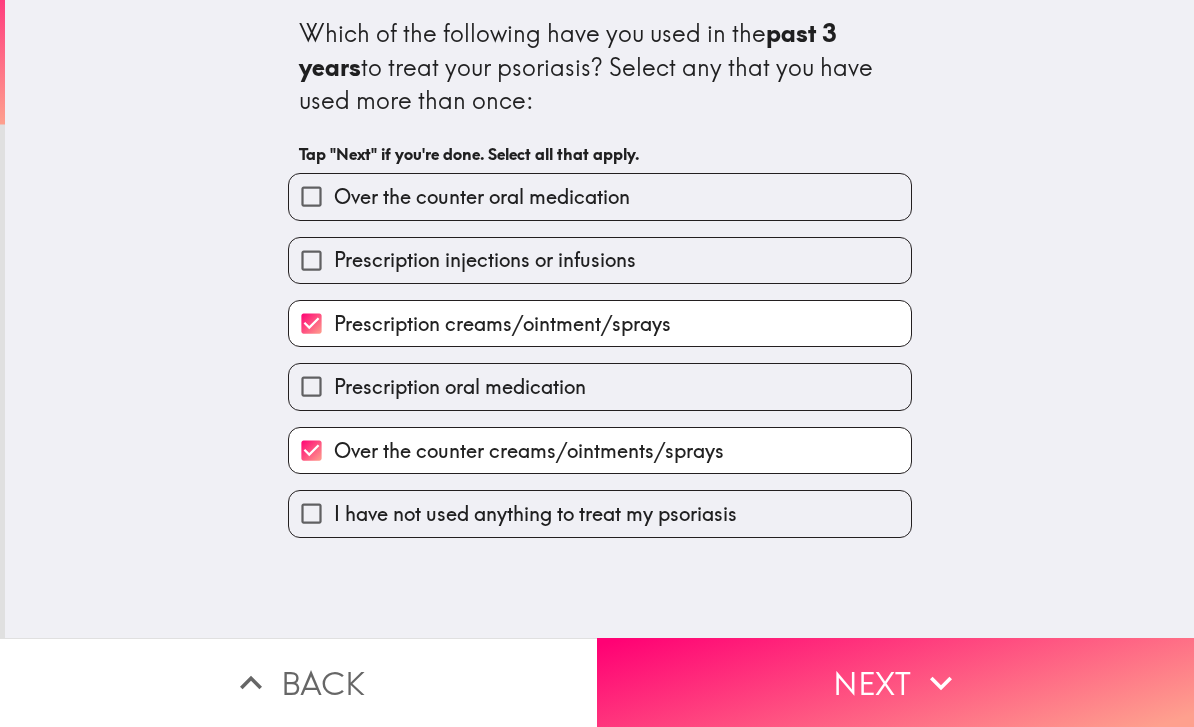 click on "Next" at bounding box center (895, 682) 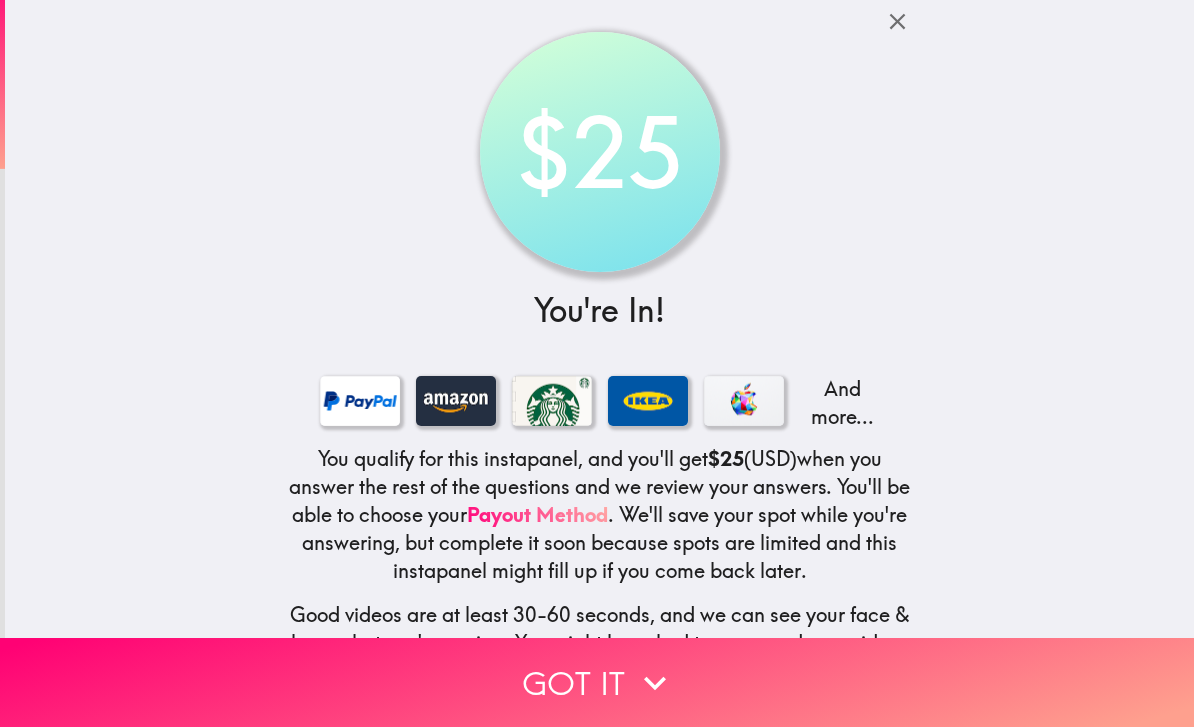 scroll, scrollTop: 0, scrollLeft: 0, axis: both 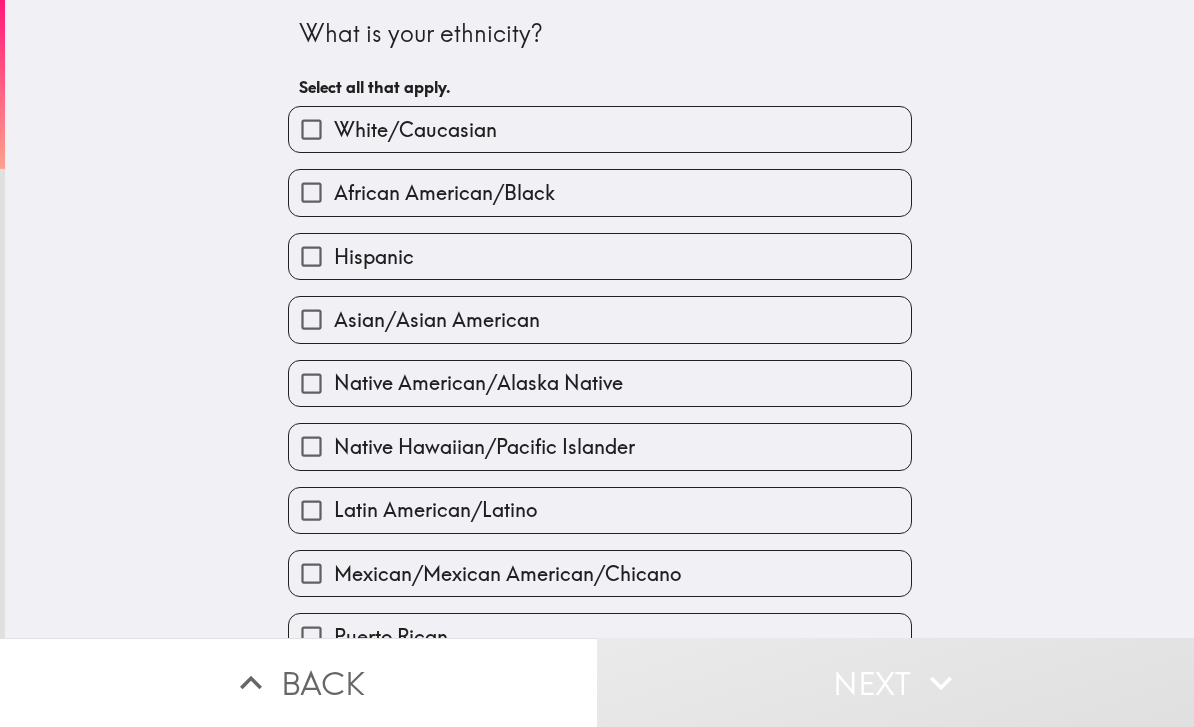 click on "Hispanic" at bounding box center (600, 256) 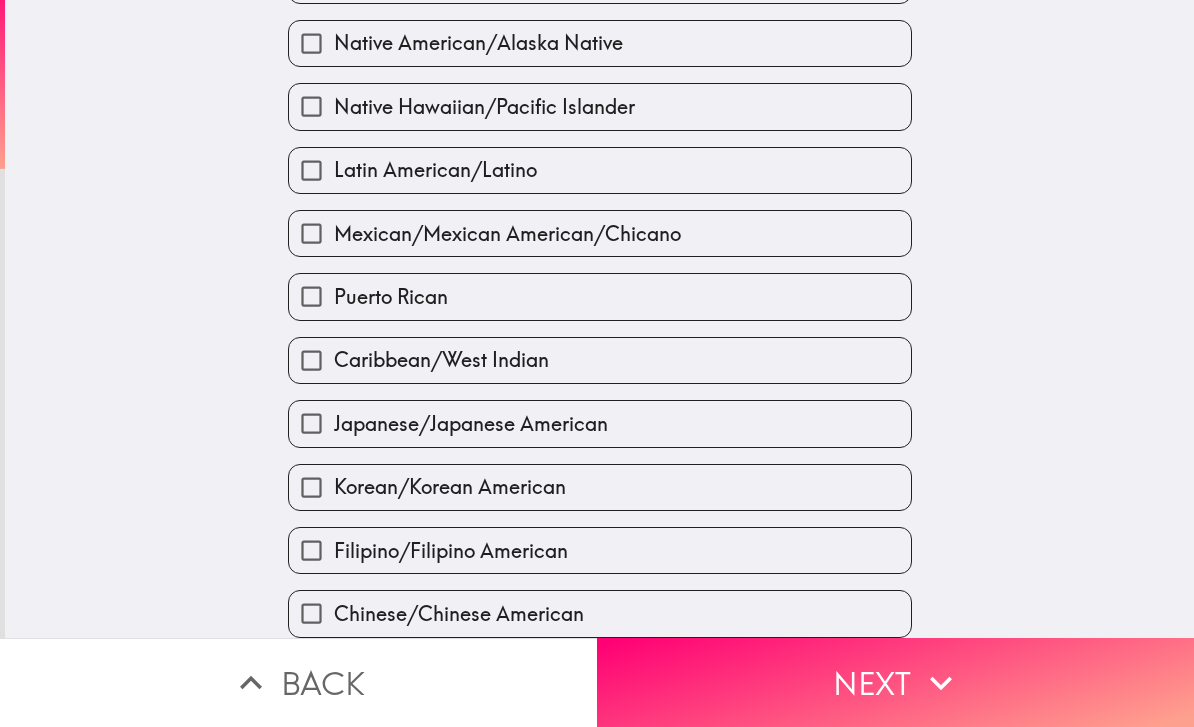 click on "Next" at bounding box center [895, 682] 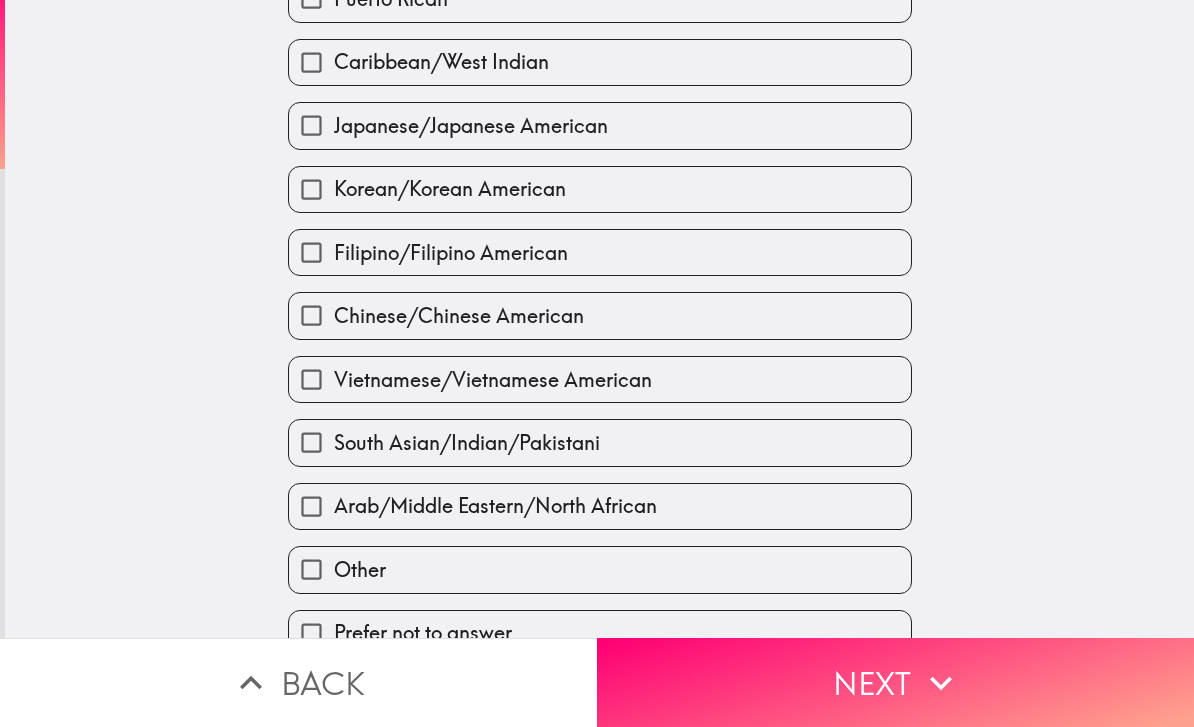 scroll, scrollTop: 350, scrollLeft: 0, axis: vertical 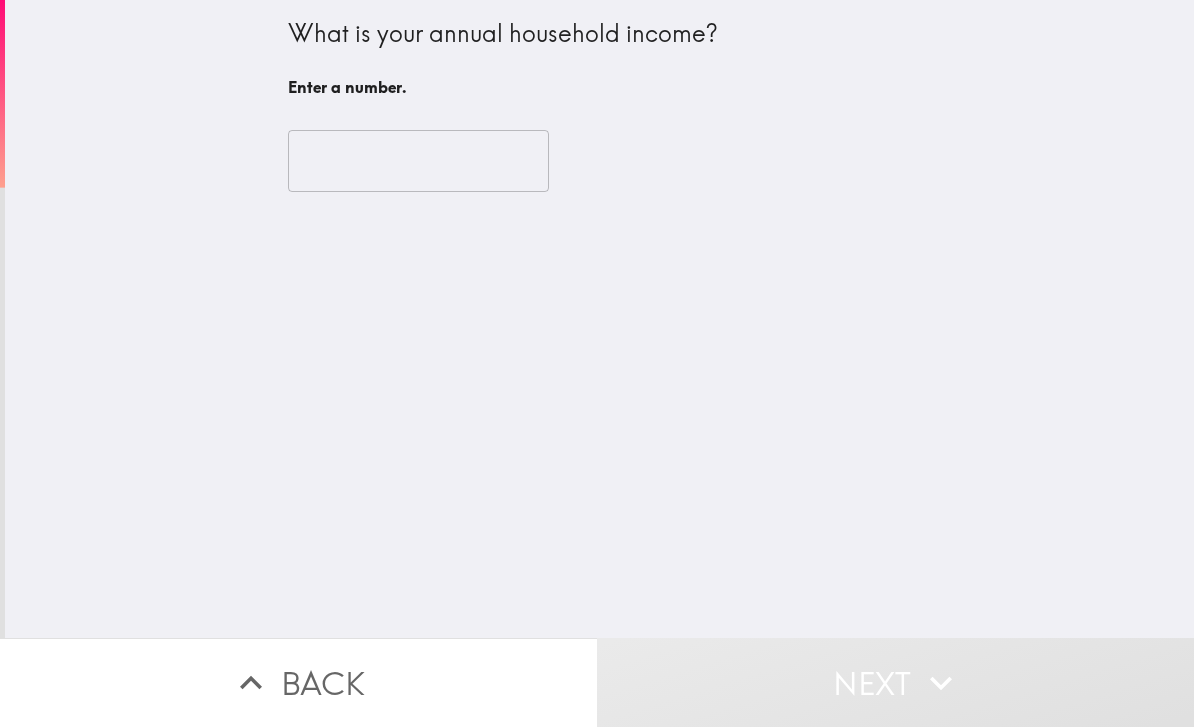 click at bounding box center [418, 161] 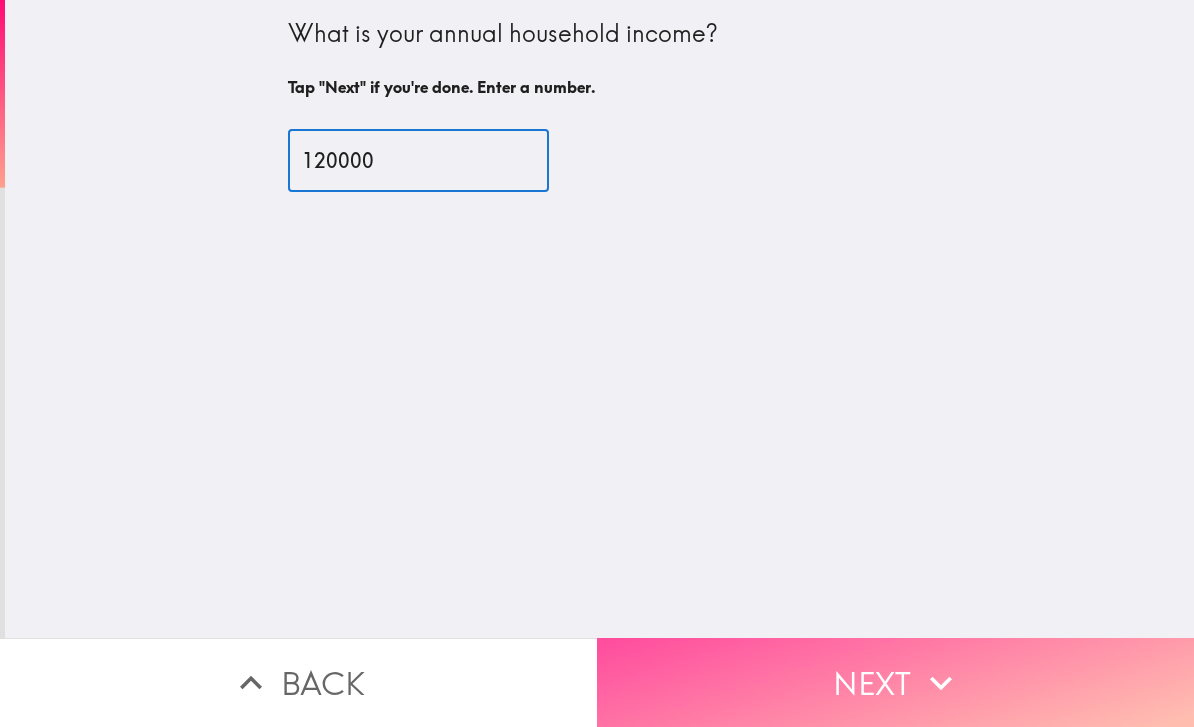 type on "120000" 